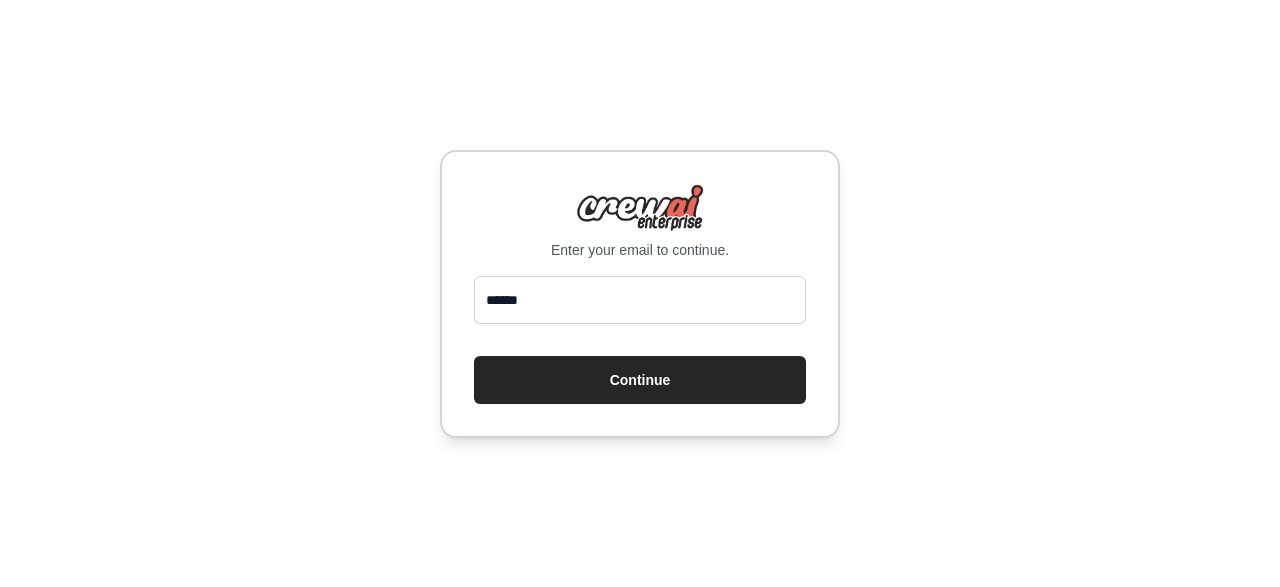 scroll, scrollTop: 0, scrollLeft: 0, axis: both 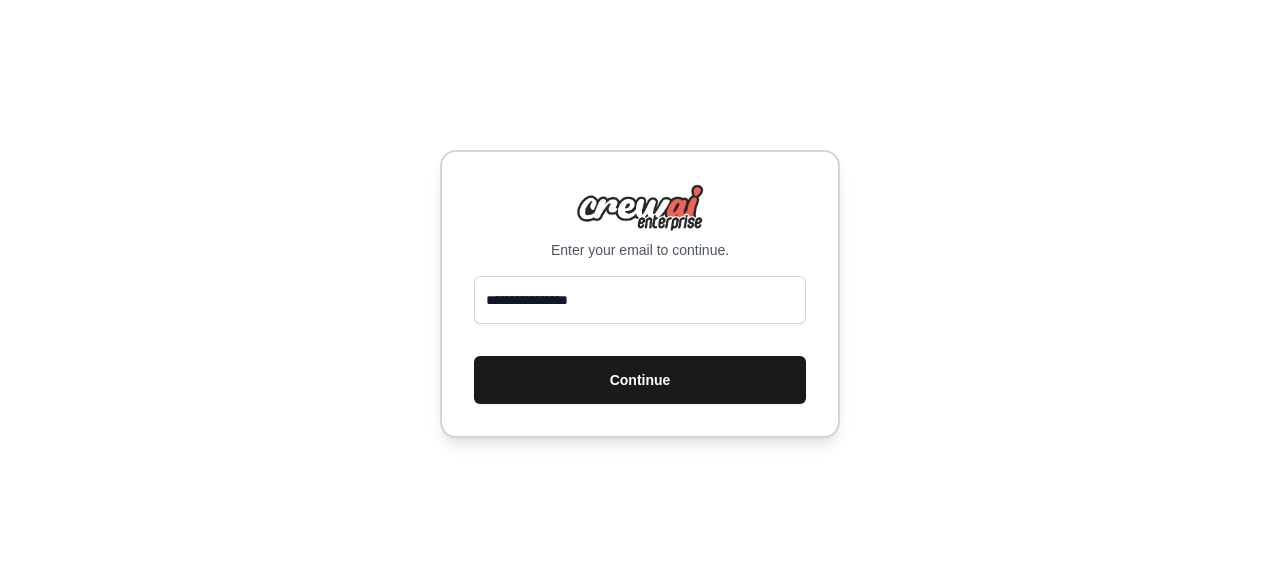 type on "**********" 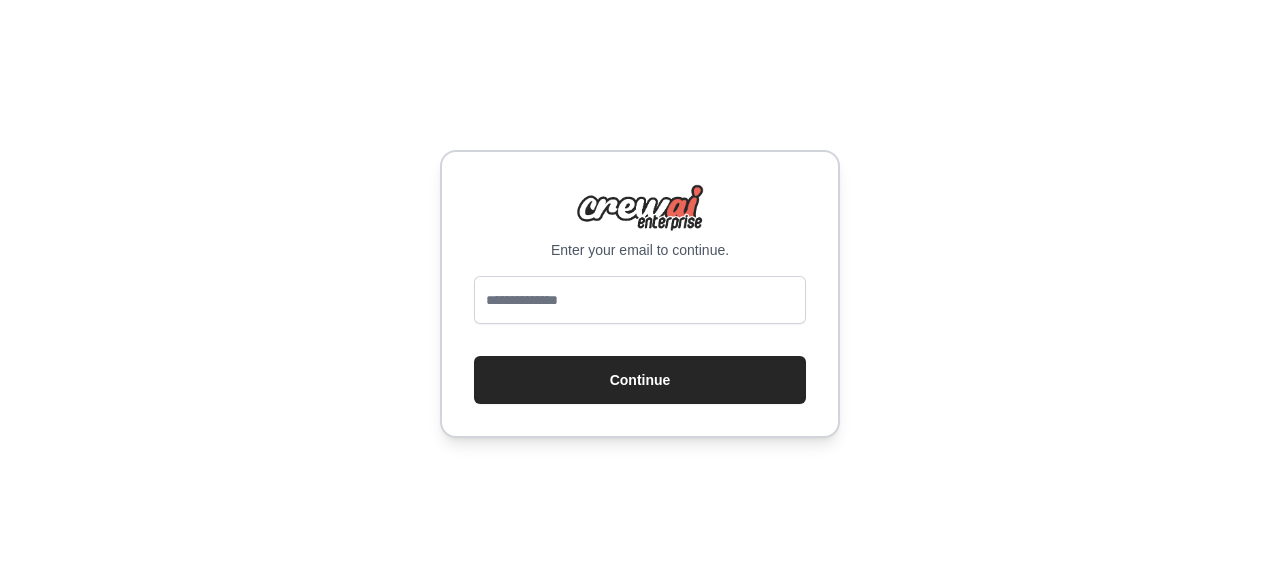 scroll, scrollTop: 0, scrollLeft: 0, axis: both 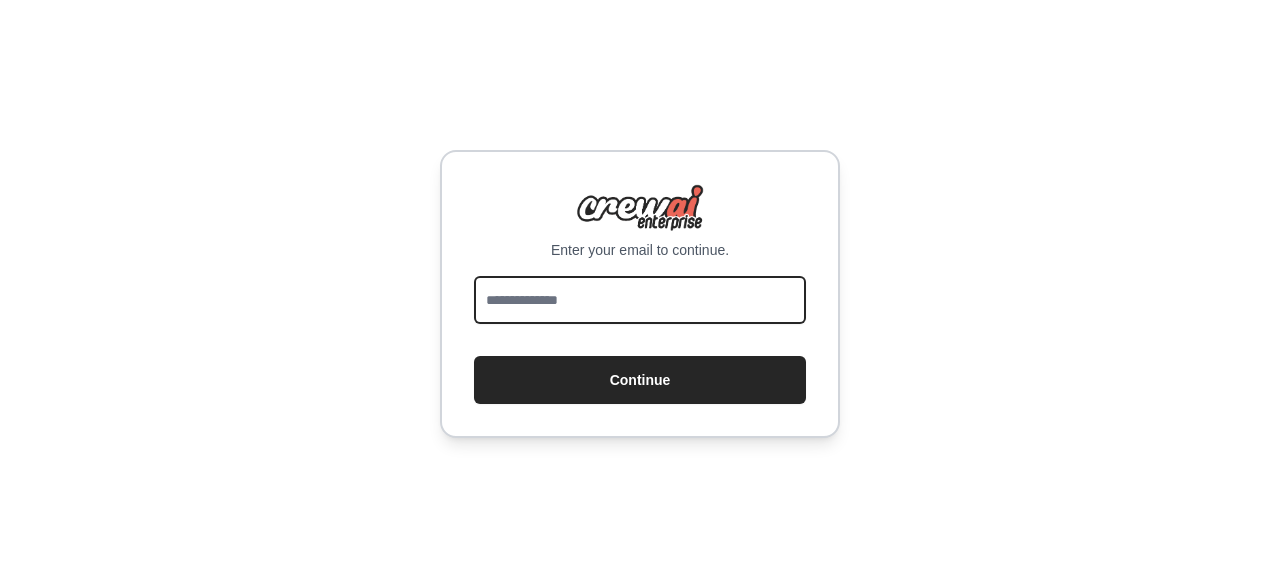 click at bounding box center [640, 300] 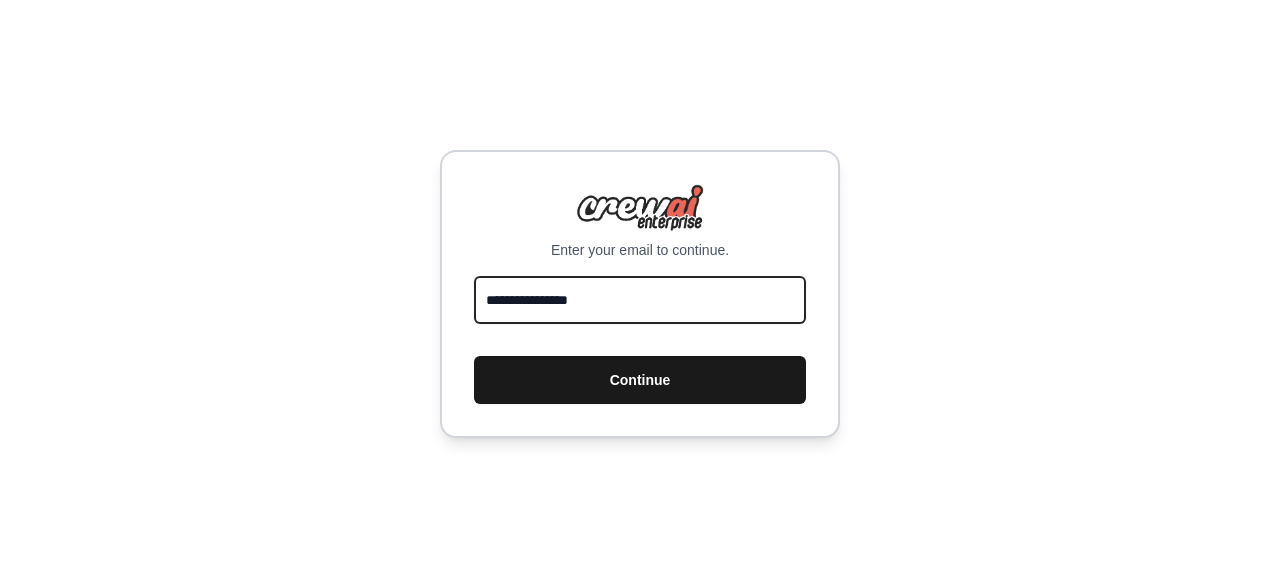 type on "**********" 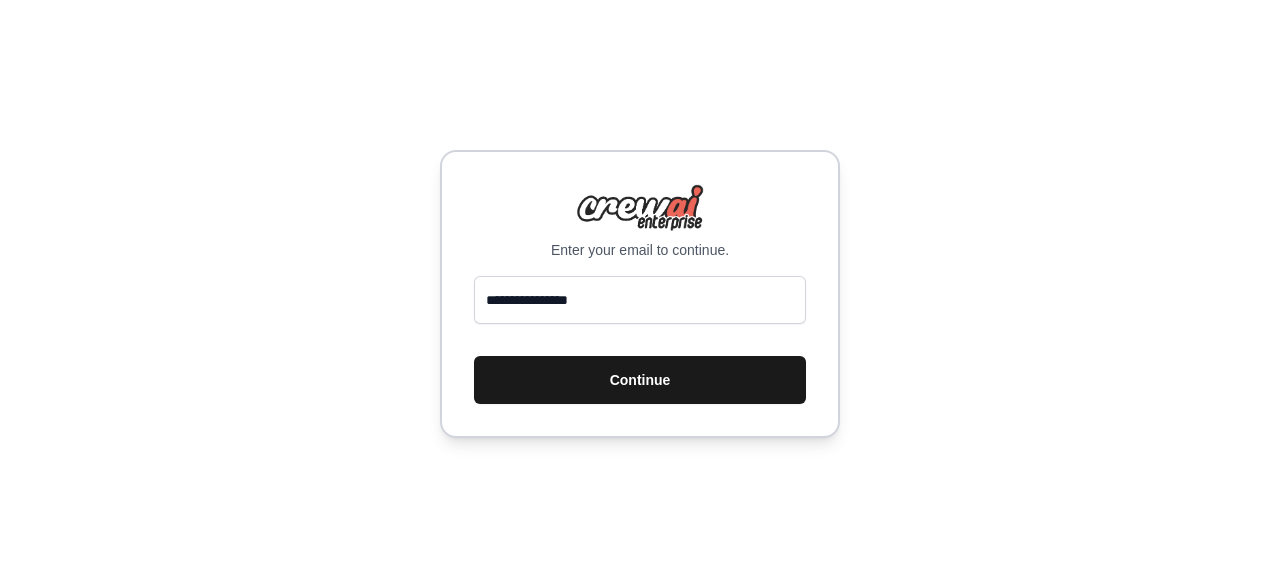 click on "Continue" at bounding box center [640, 380] 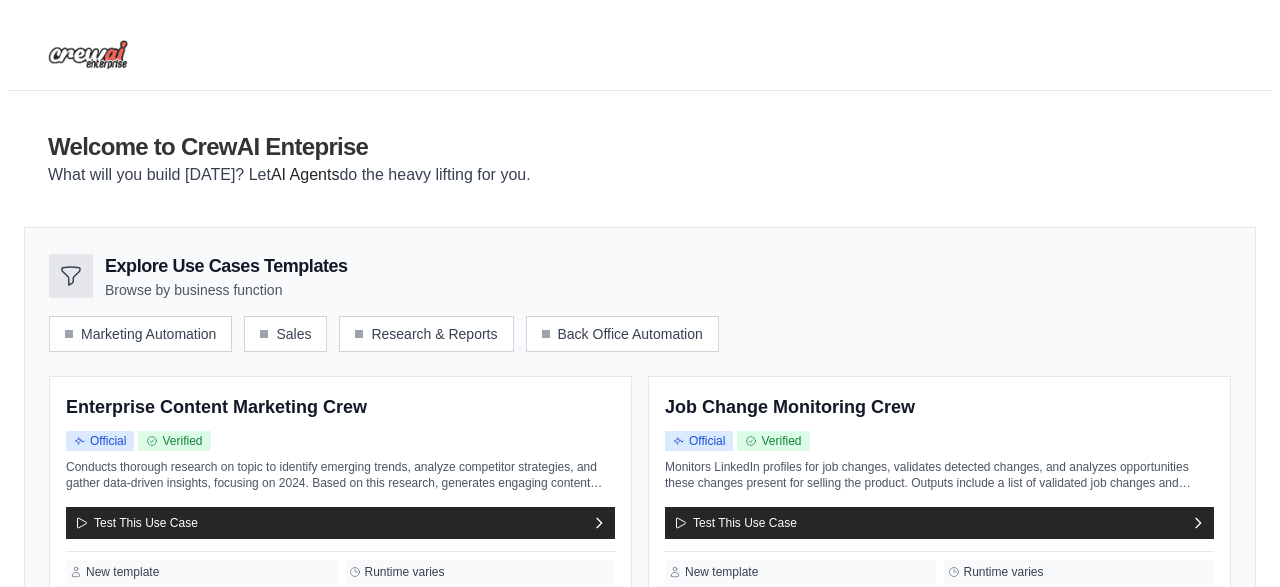 scroll, scrollTop: 0, scrollLeft: 0, axis: both 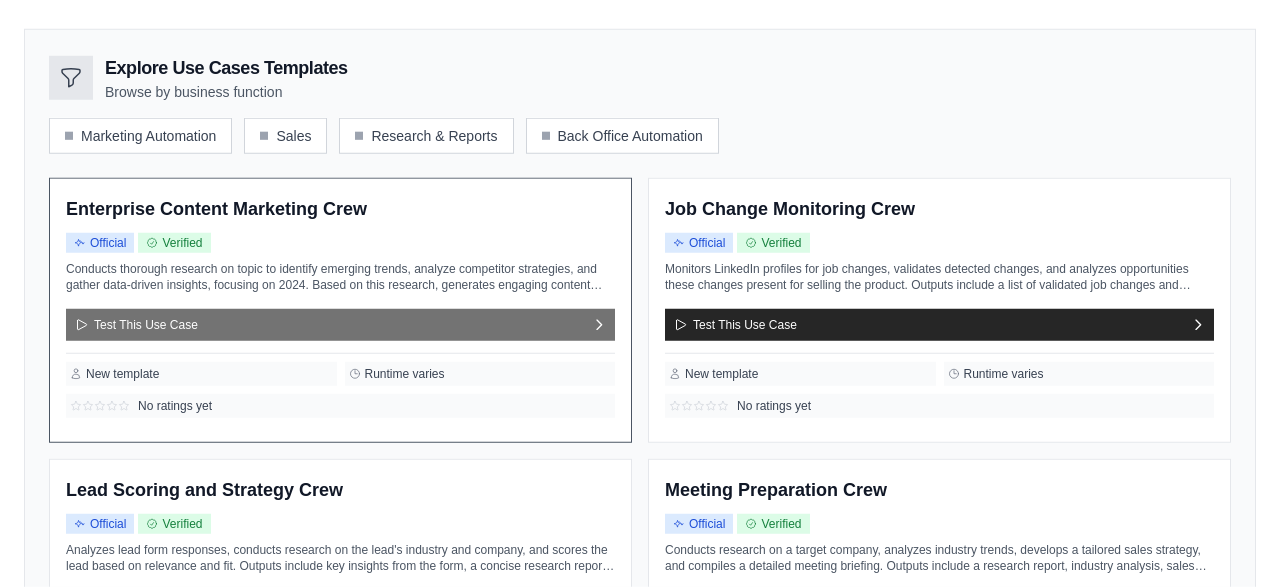 click on "Test This Use Case" at bounding box center [340, 325] 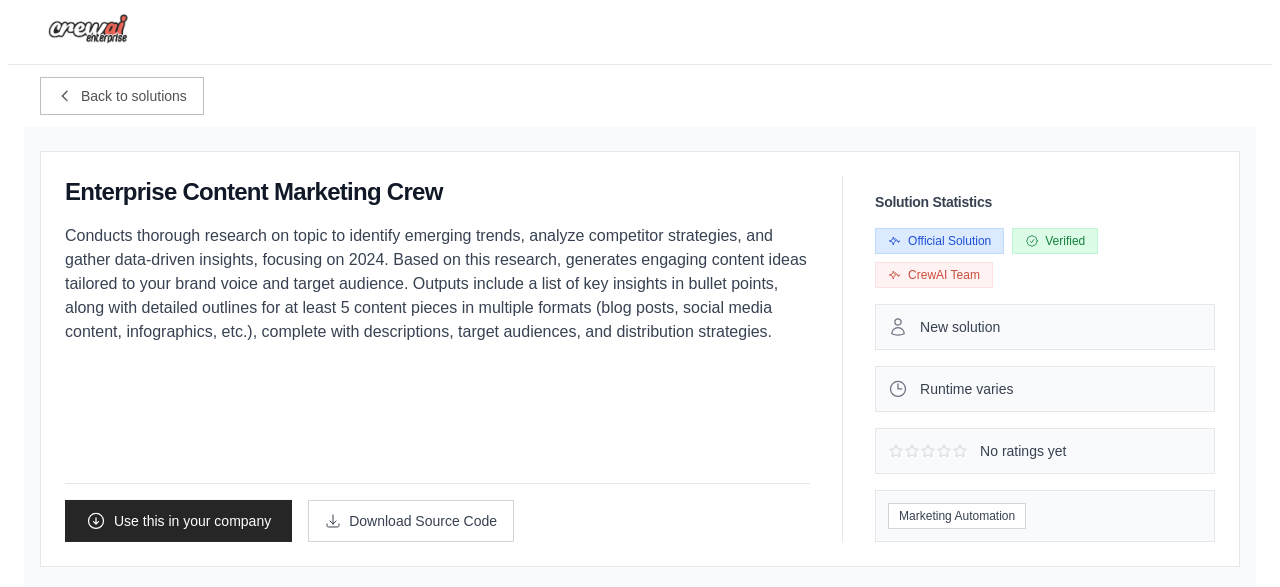scroll, scrollTop: 41, scrollLeft: 0, axis: vertical 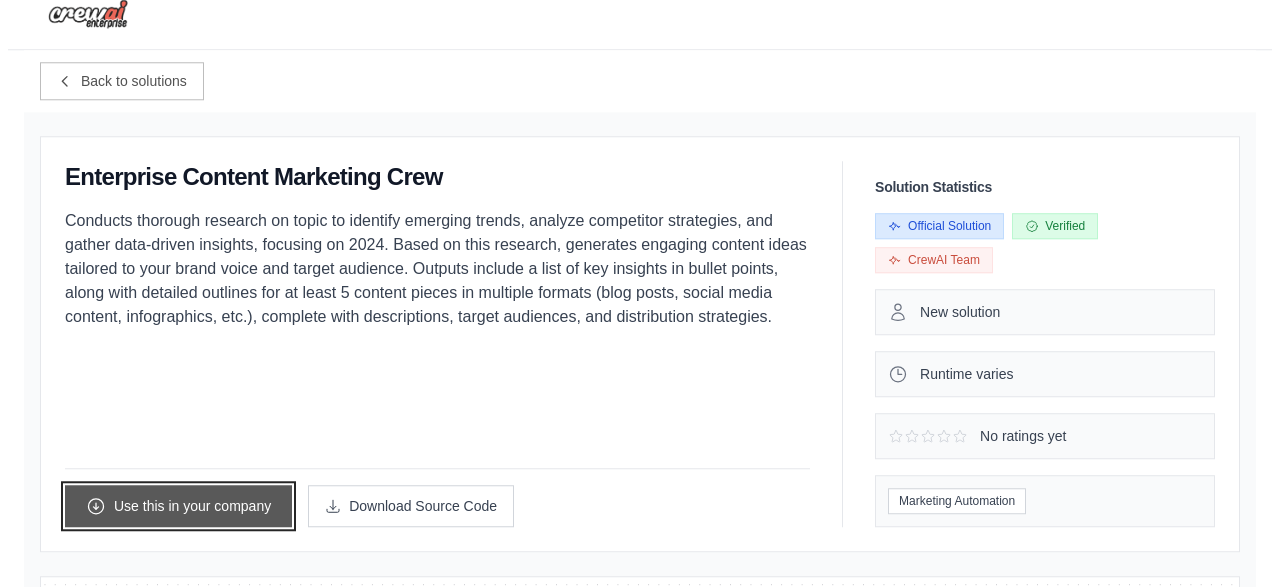 click on "Use this in your company" at bounding box center [178, 506] 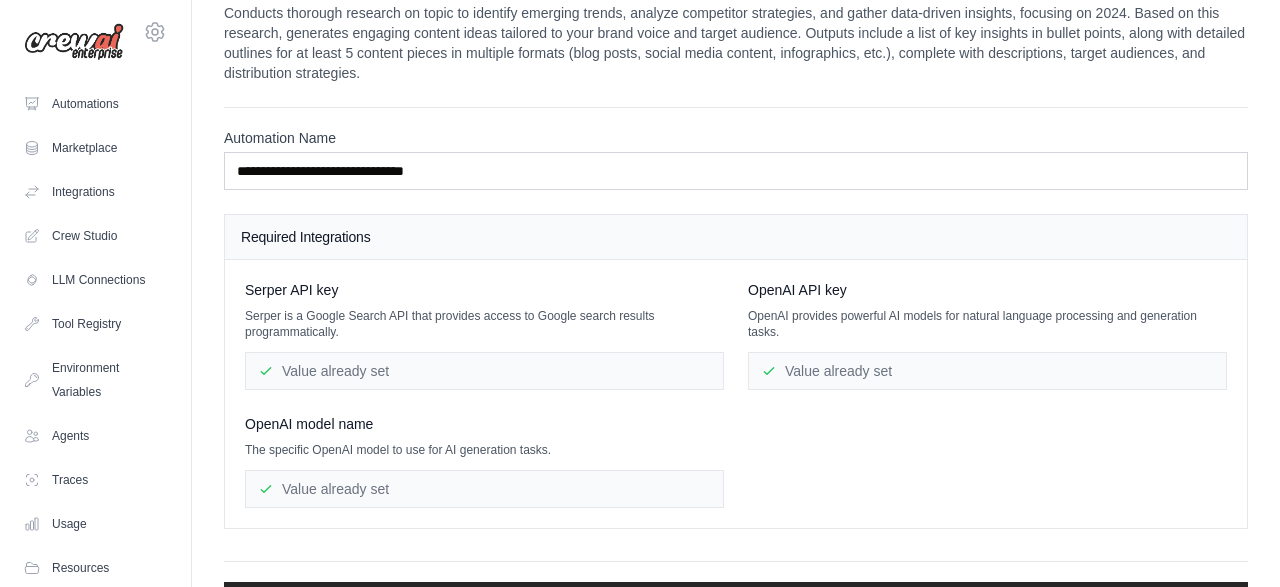 scroll, scrollTop: 0, scrollLeft: 0, axis: both 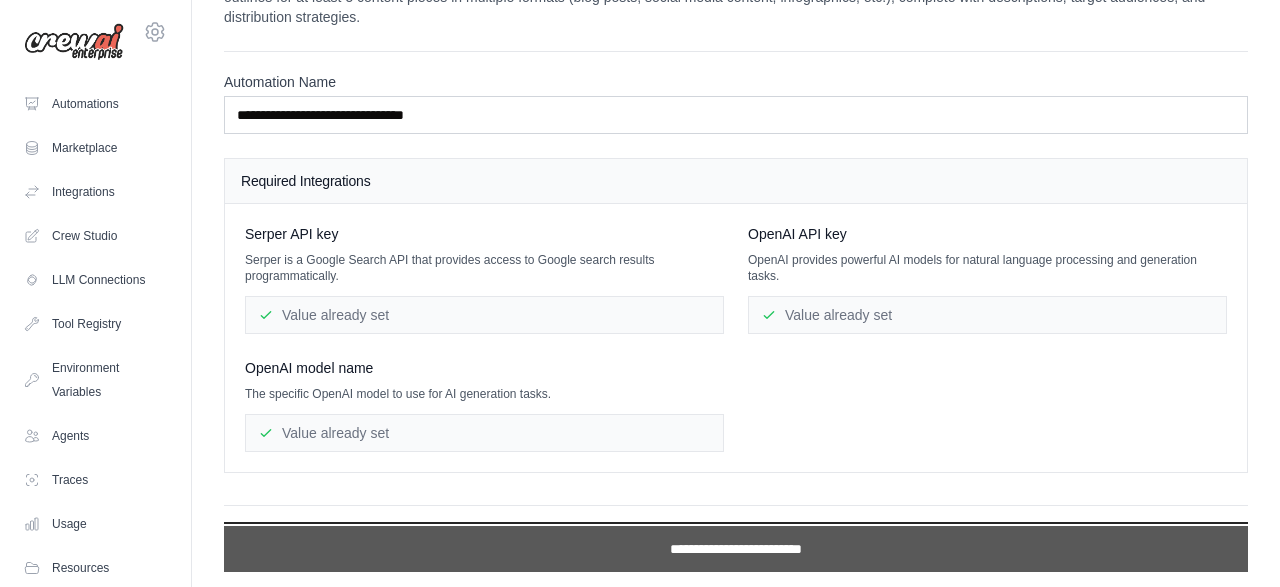 click on "**********" at bounding box center (736, 549) 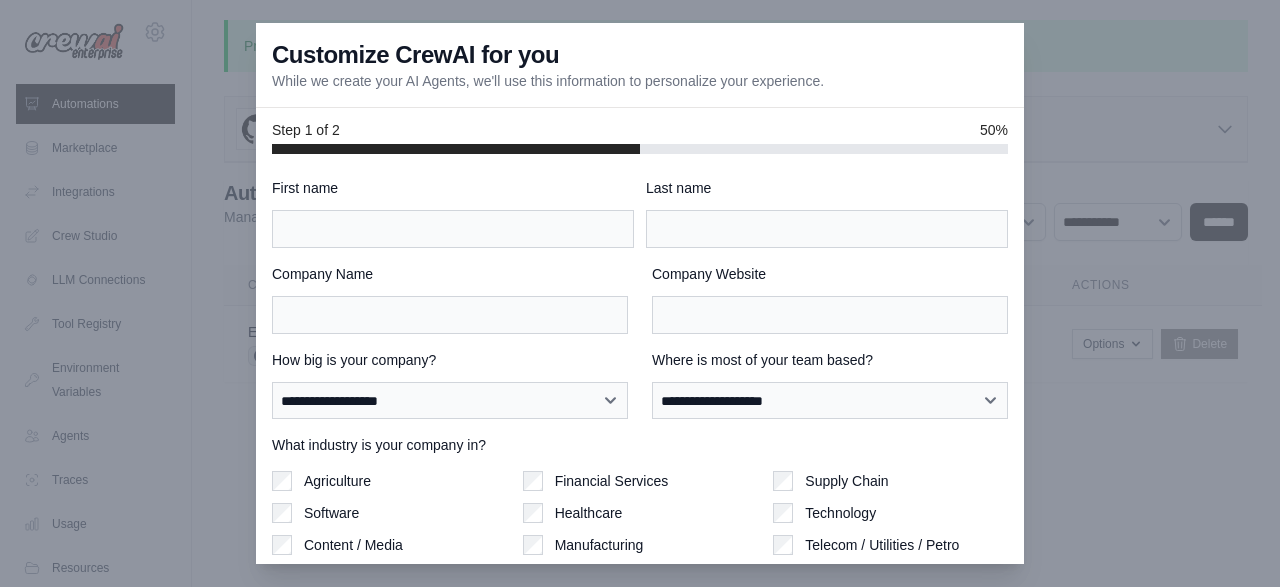 scroll, scrollTop: 0, scrollLeft: 0, axis: both 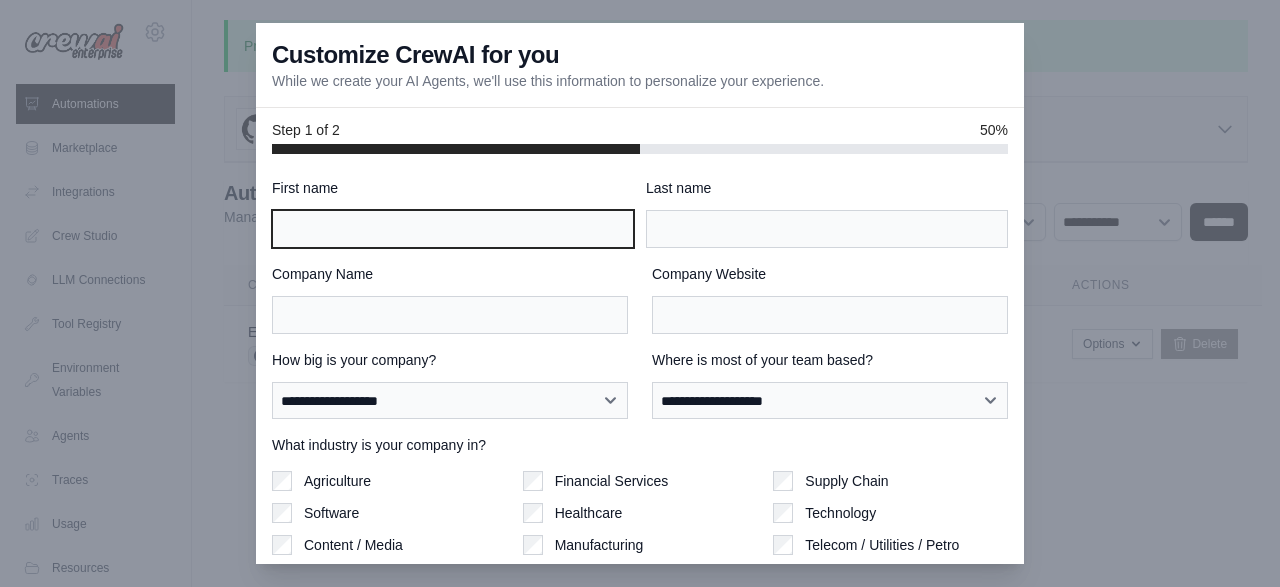 click on "First name" at bounding box center (453, 229) 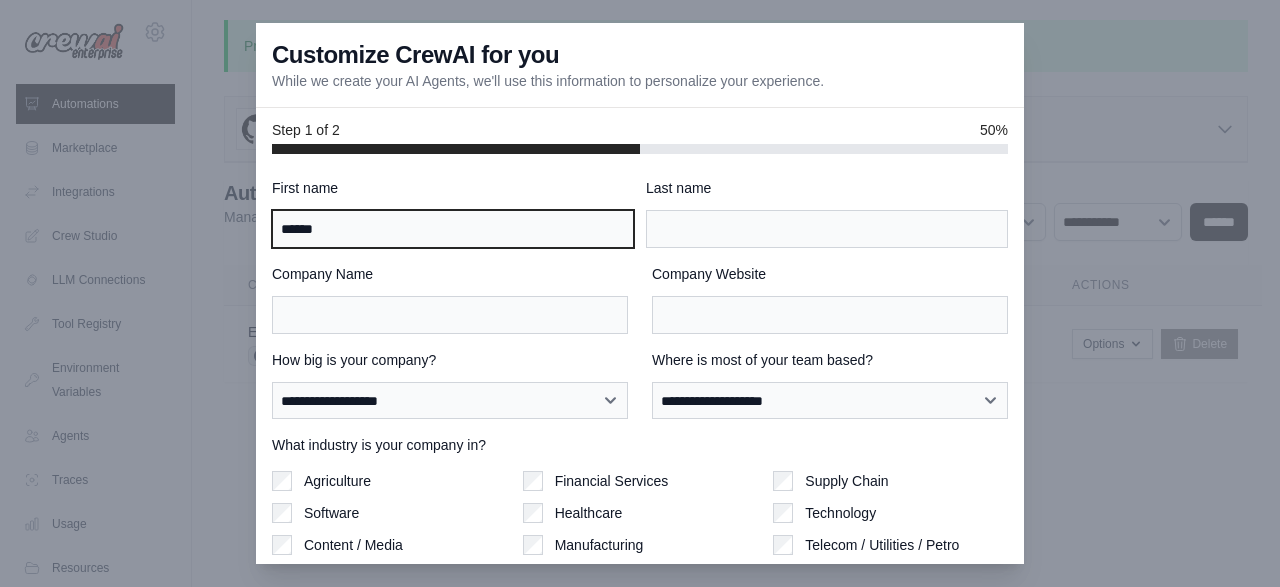 type on "******" 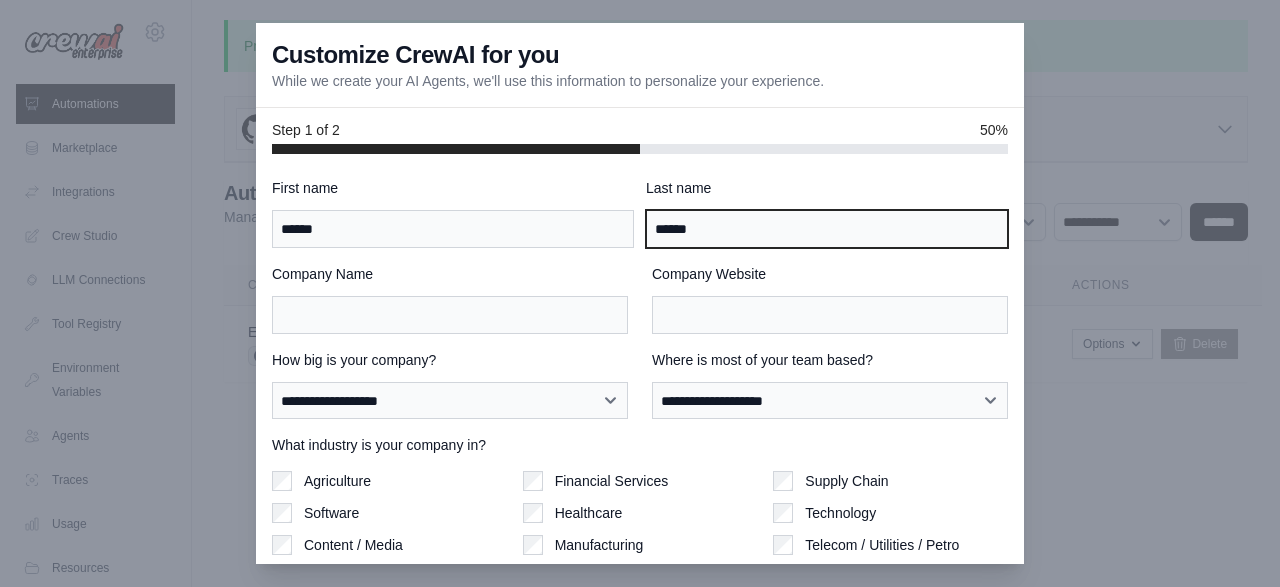 type on "******" 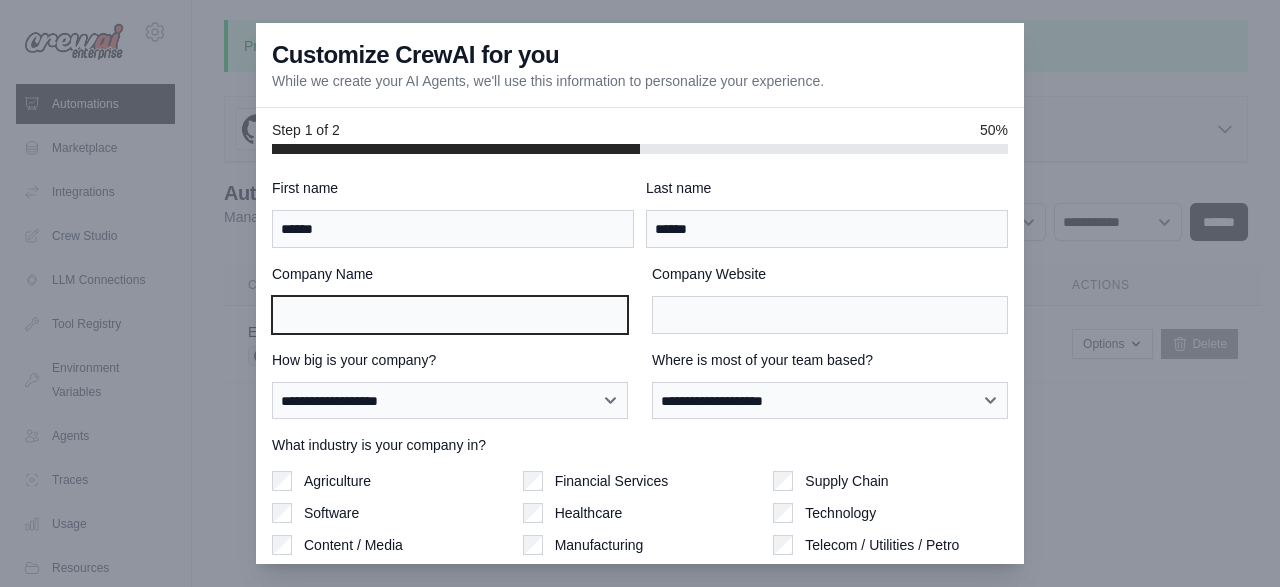 click on "Company Name" at bounding box center (450, 315) 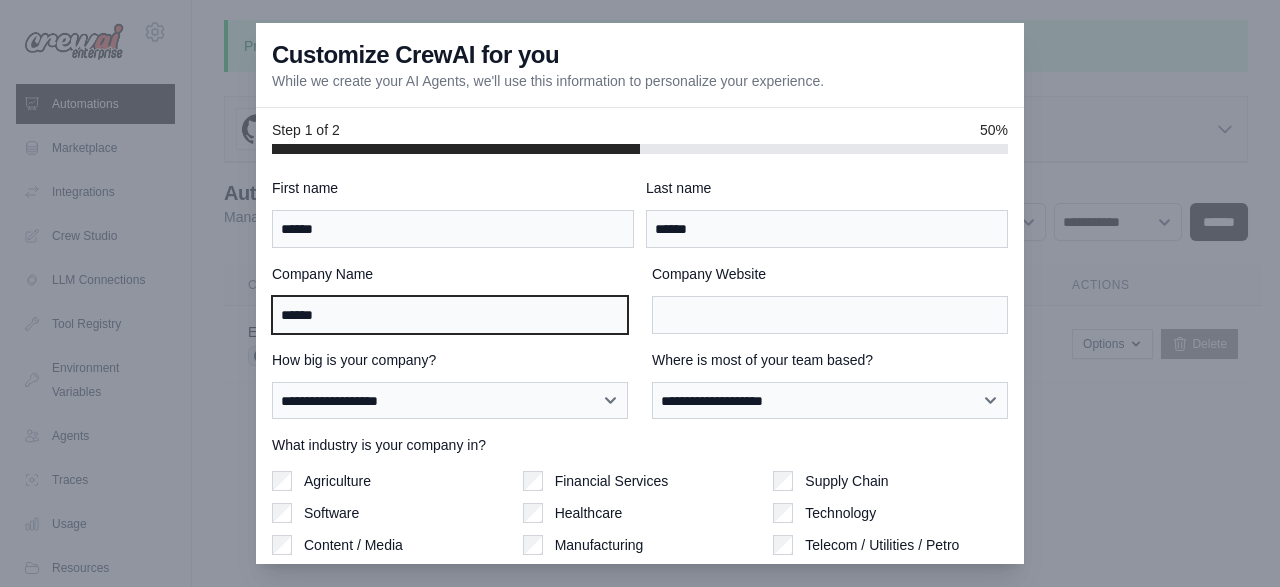 type on "******" 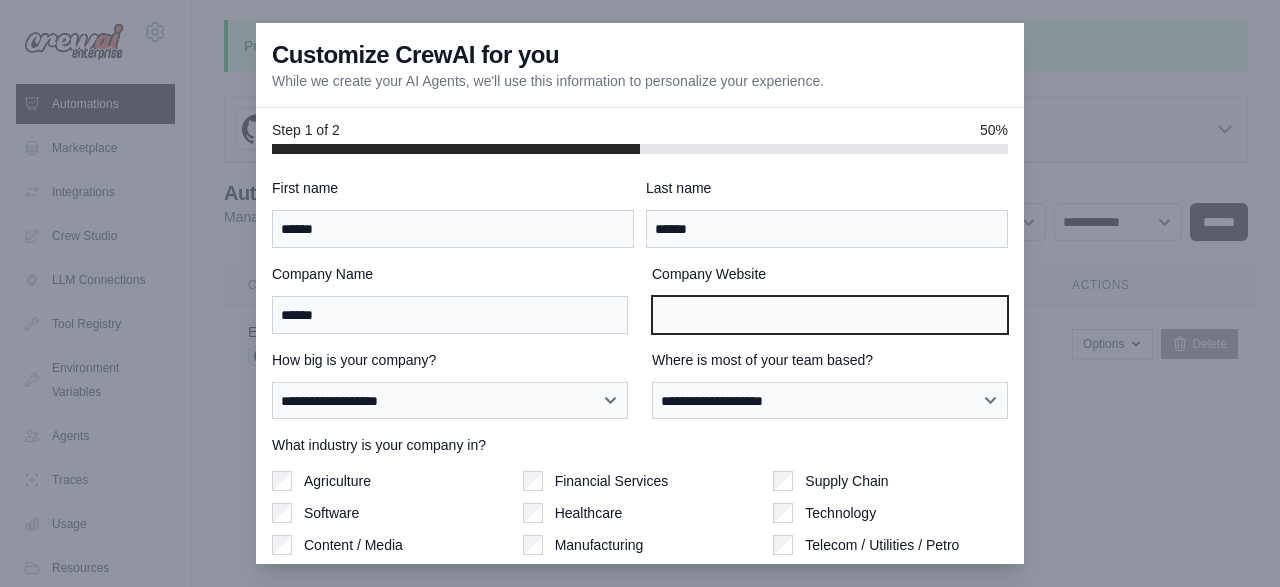click on "Company Website" at bounding box center (830, 315) 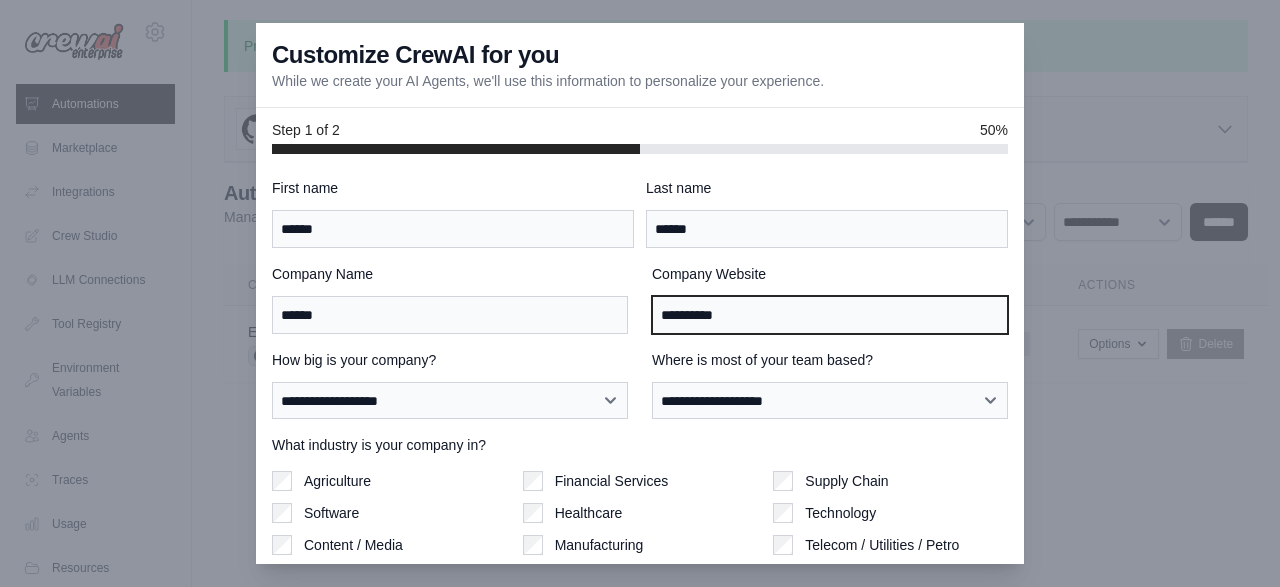 type on "**********" 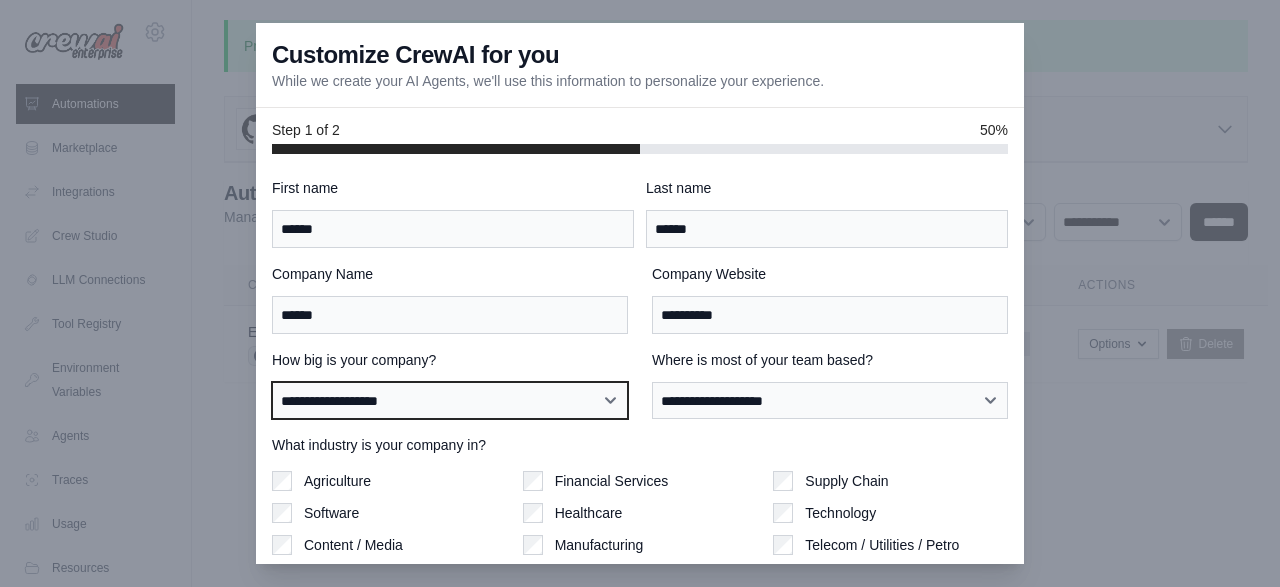 select on "**********" 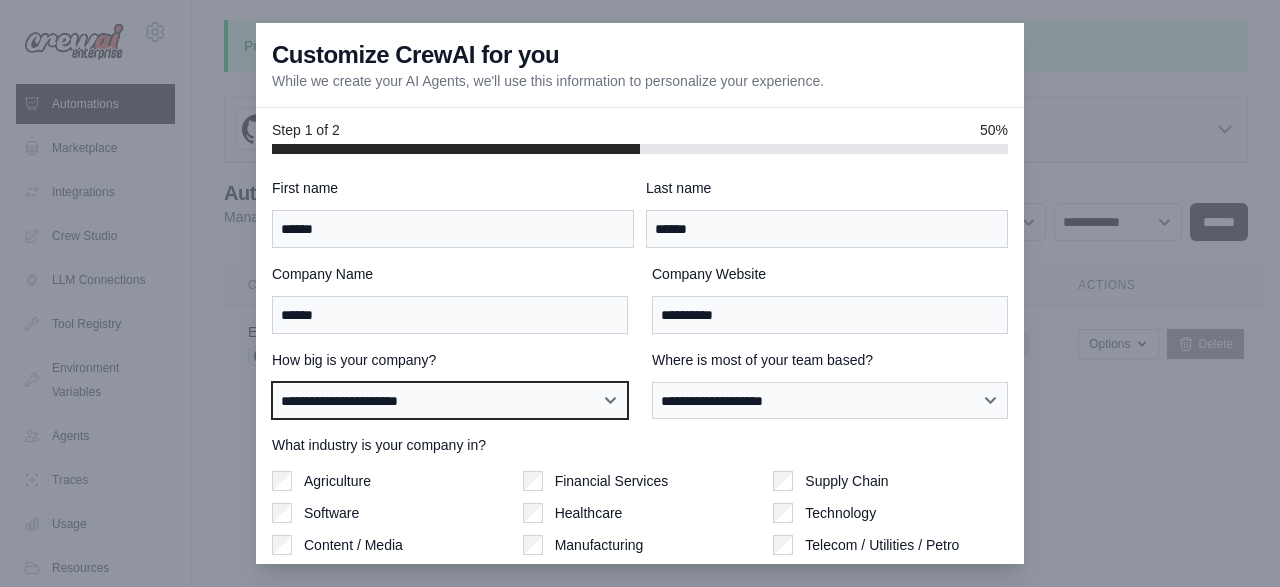 click on "**********" at bounding box center [0, 0] 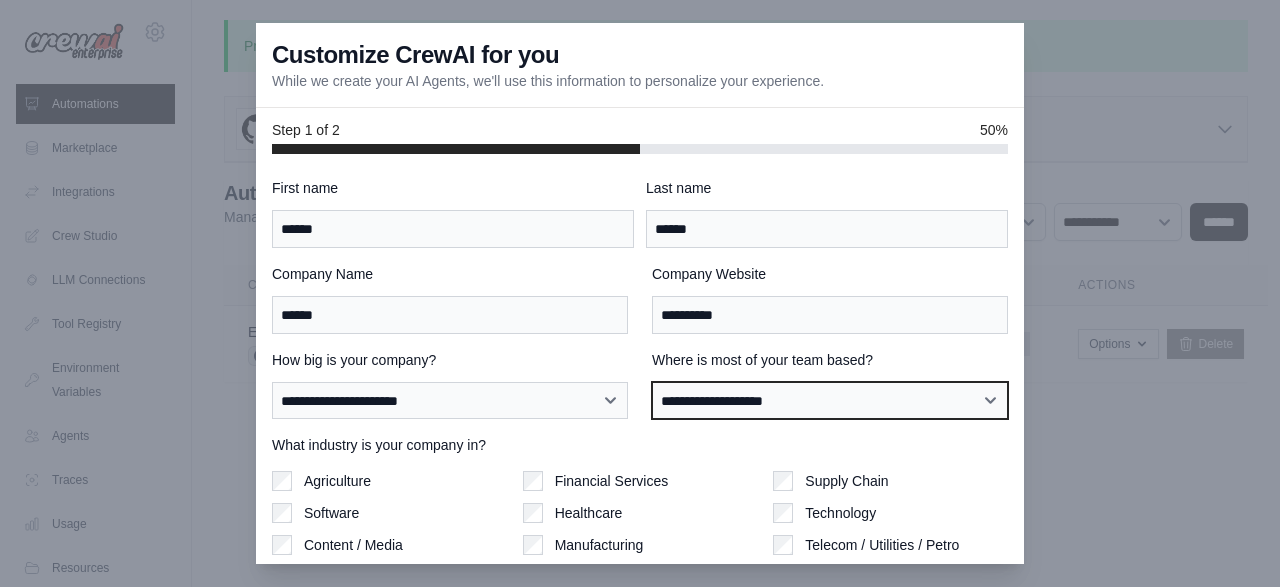 click on "**********" at bounding box center [830, 400] 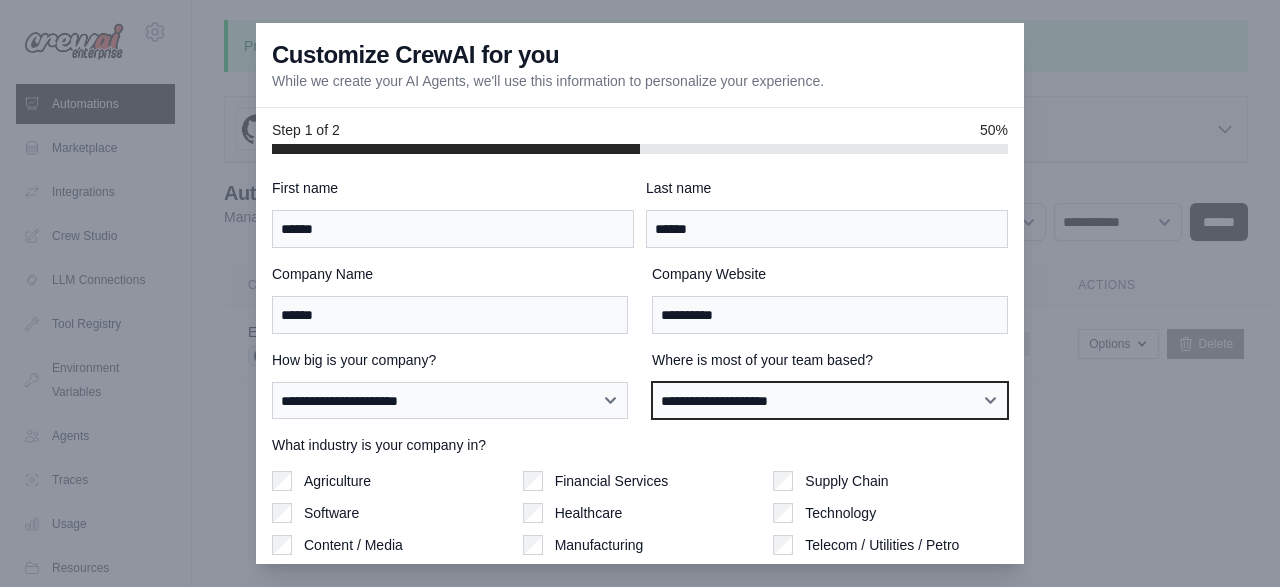 click on "**********" at bounding box center (0, 0) 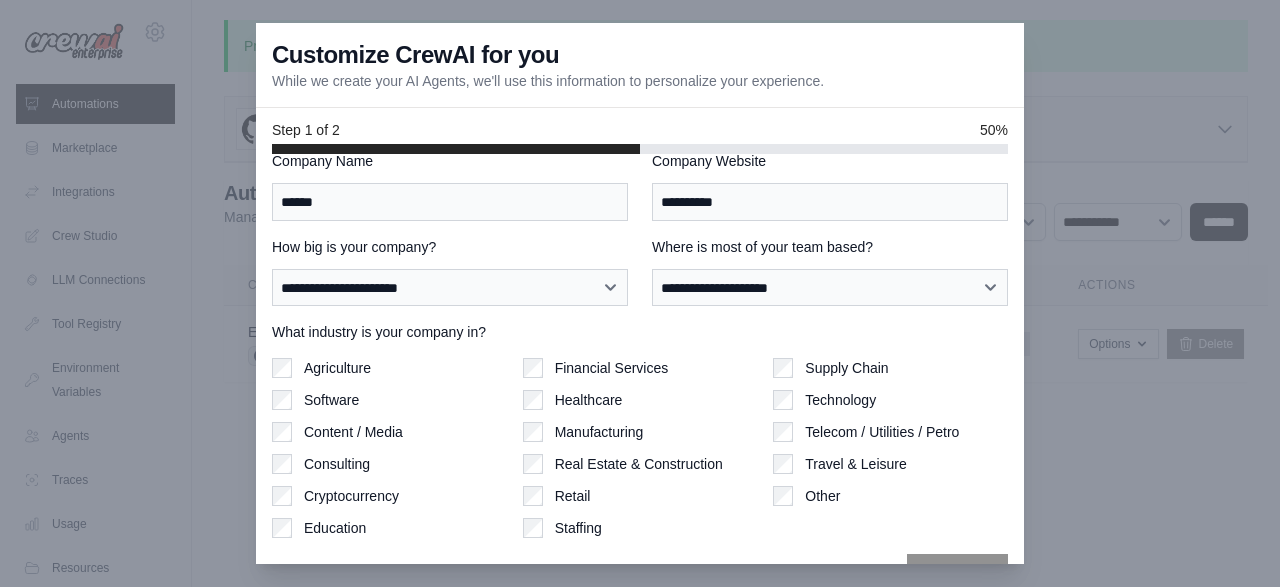 scroll, scrollTop: 161, scrollLeft: 0, axis: vertical 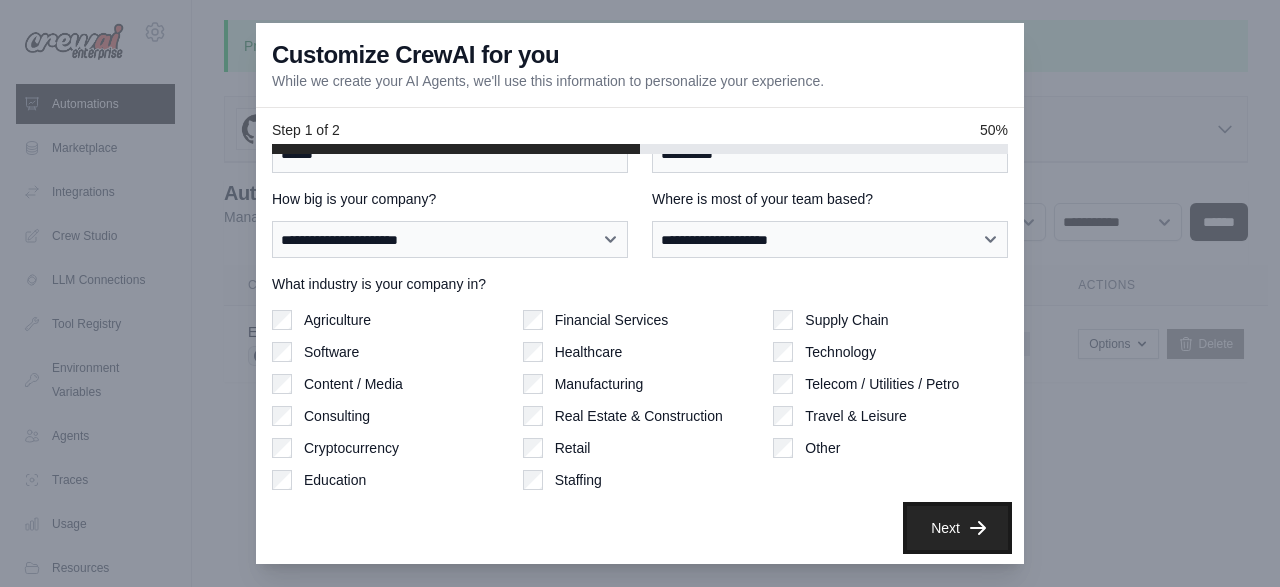 click on "Next" at bounding box center (957, 528) 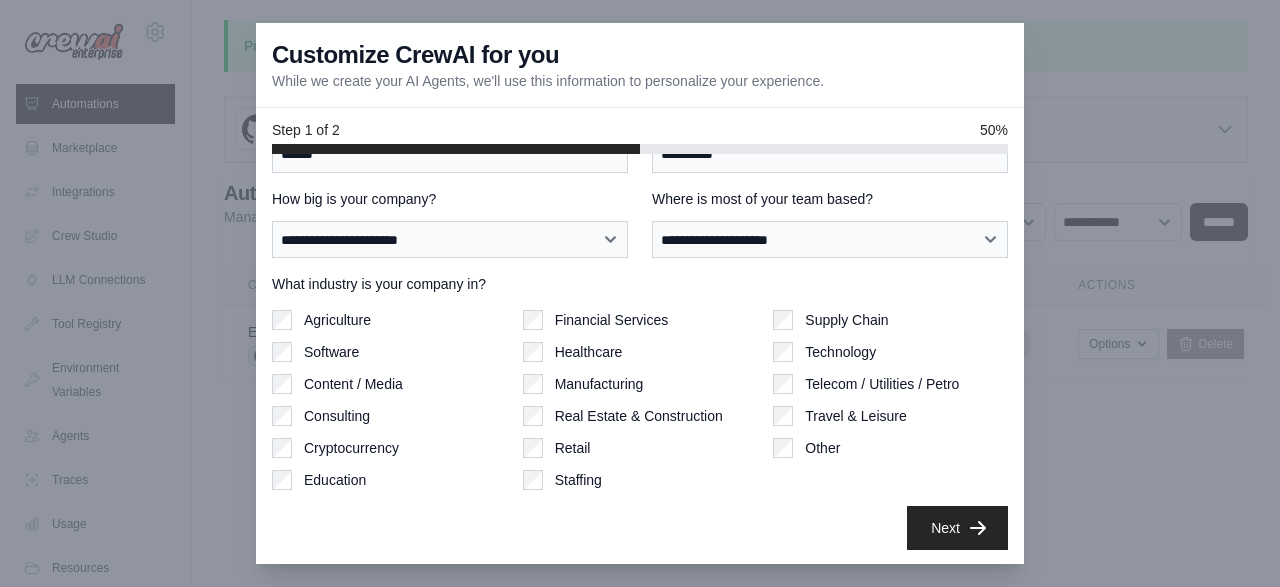 scroll, scrollTop: 69, scrollLeft: 0, axis: vertical 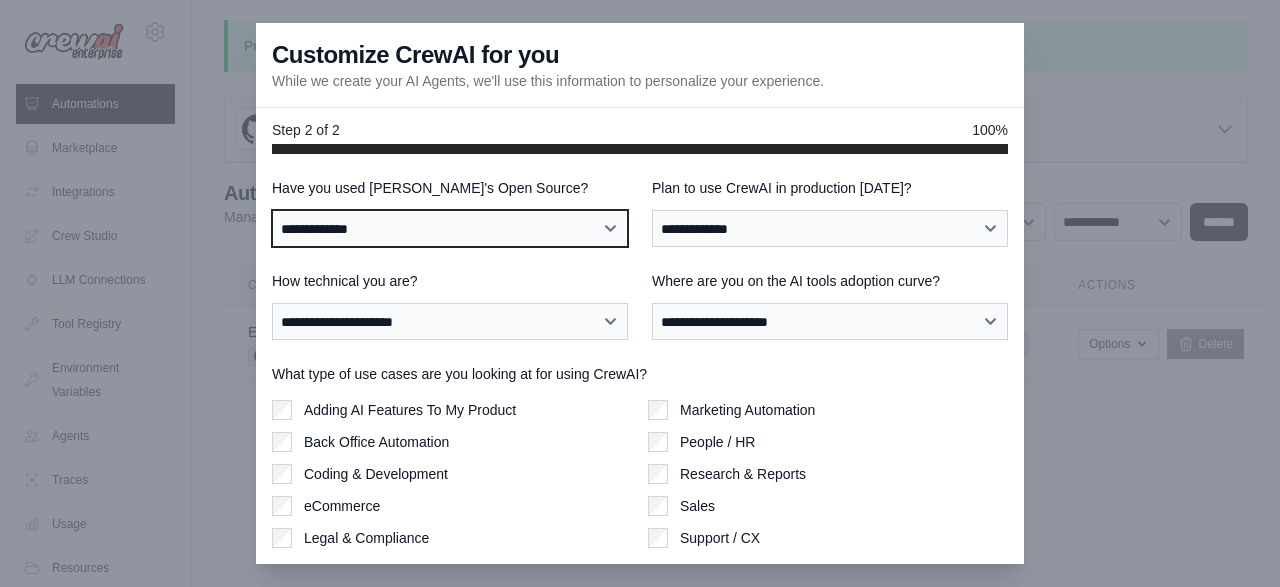 click on "**********" at bounding box center (450, 228) 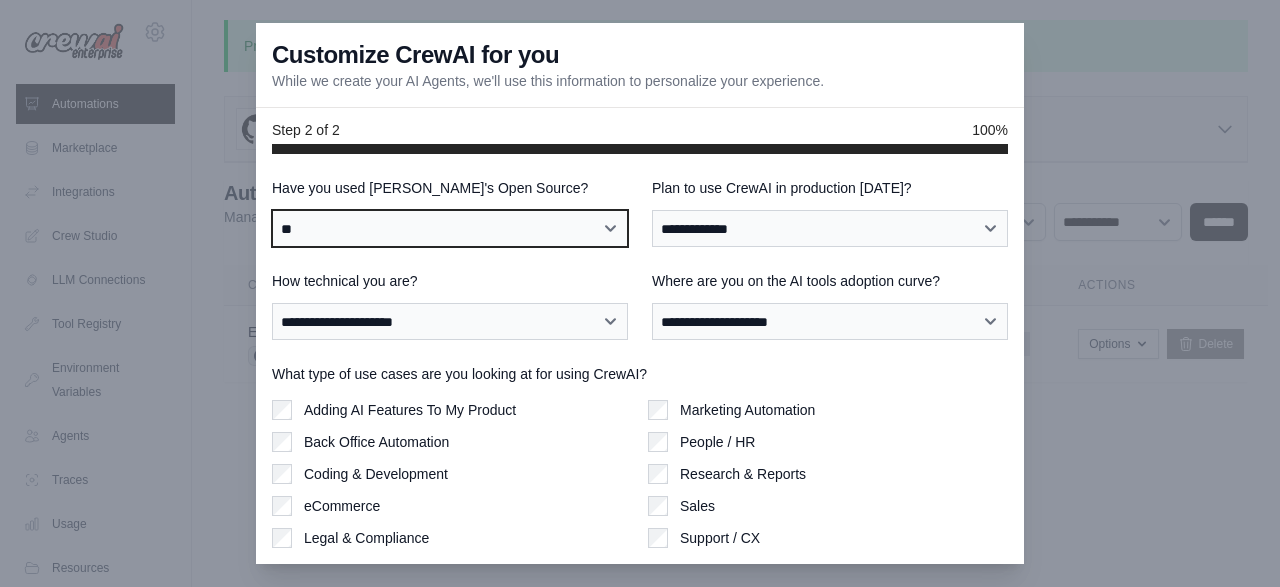 click on "**" at bounding box center (0, 0) 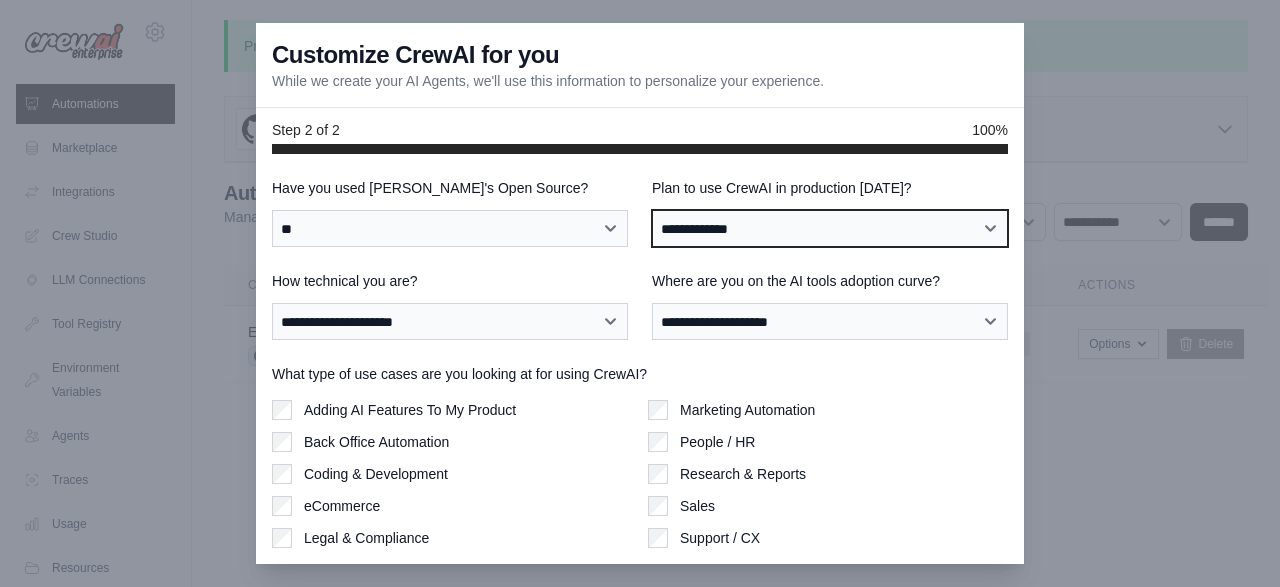 select on "****" 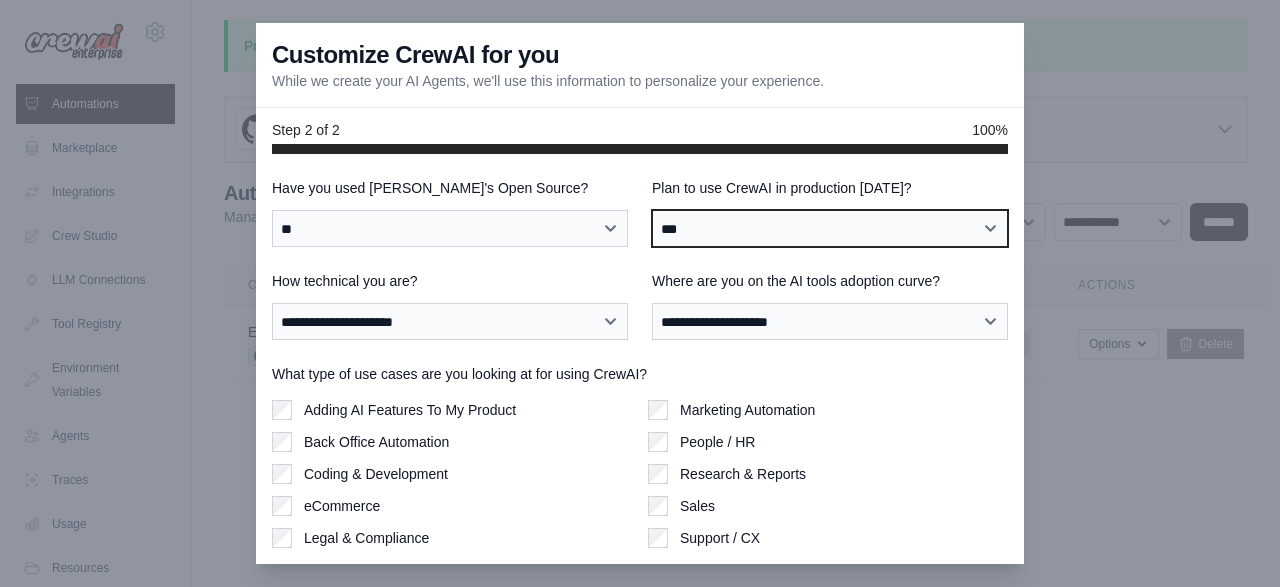 click on "***" at bounding box center [0, 0] 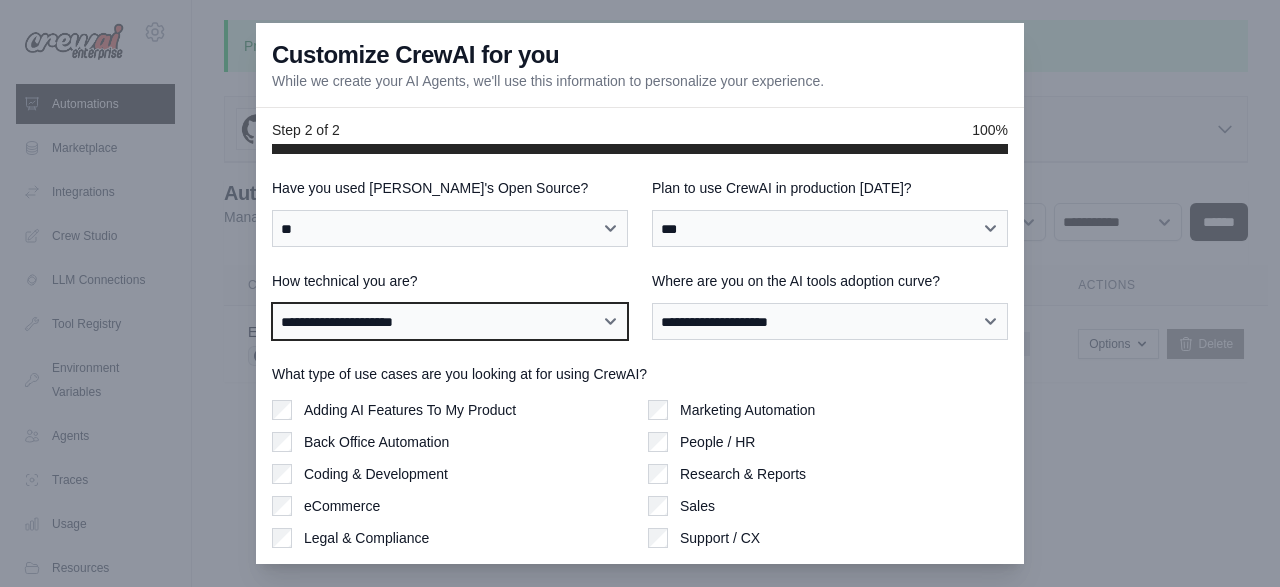 click on "**********" at bounding box center (450, 321) 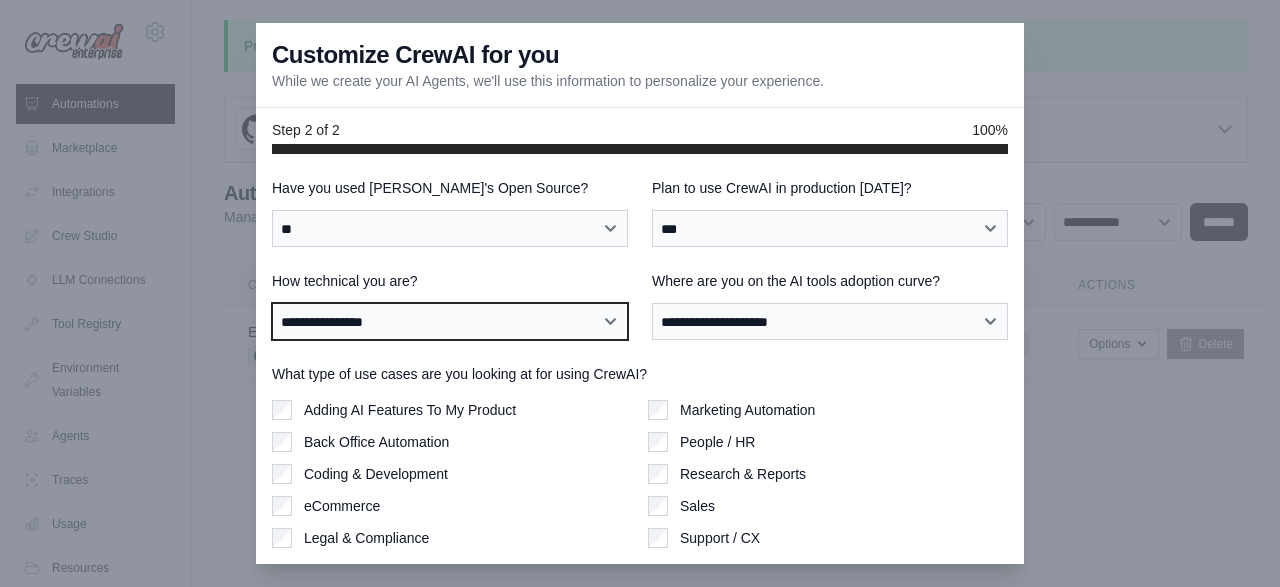 click on "**********" at bounding box center (0, 0) 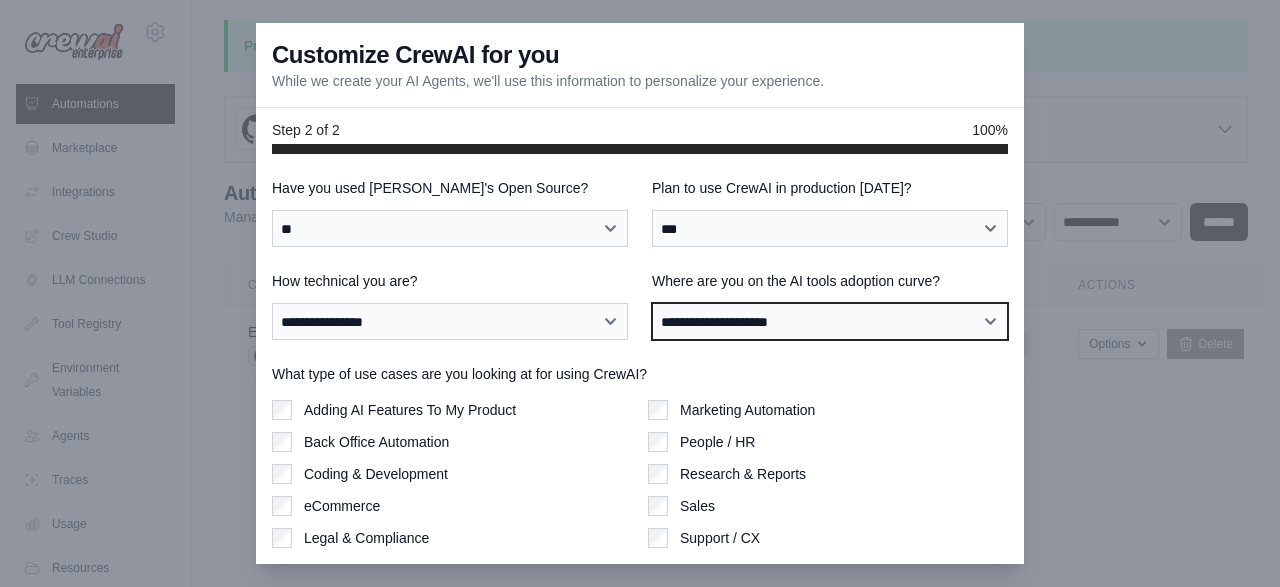 click on "**********" at bounding box center (830, 321) 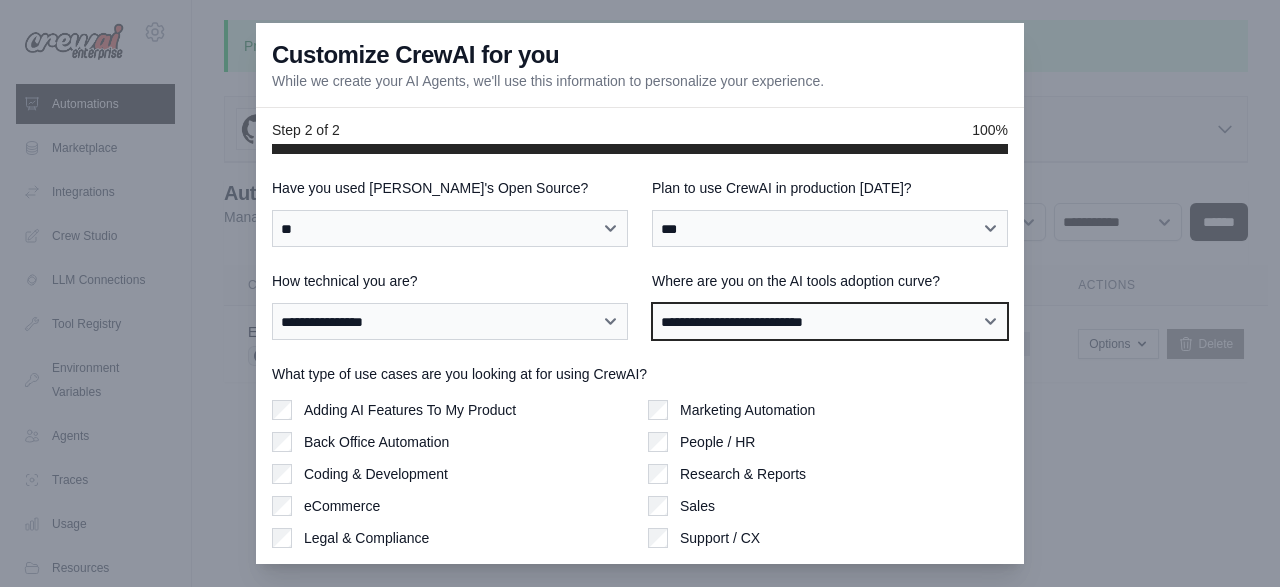 click on "**********" at bounding box center (0, 0) 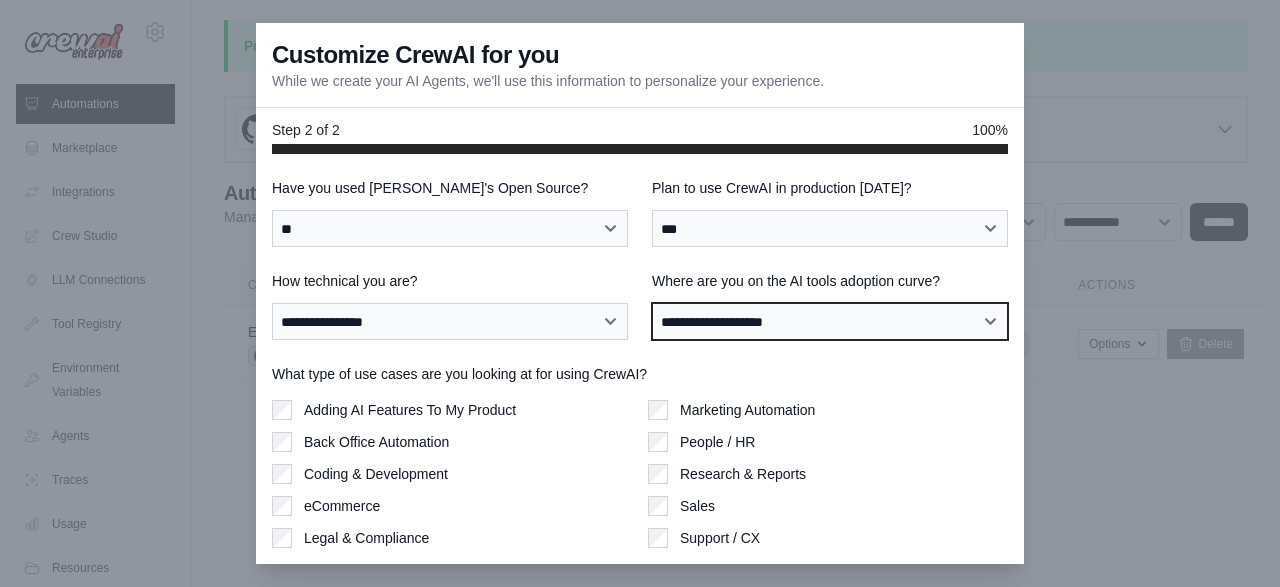 click on "**********" at bounding box center [0, 0] 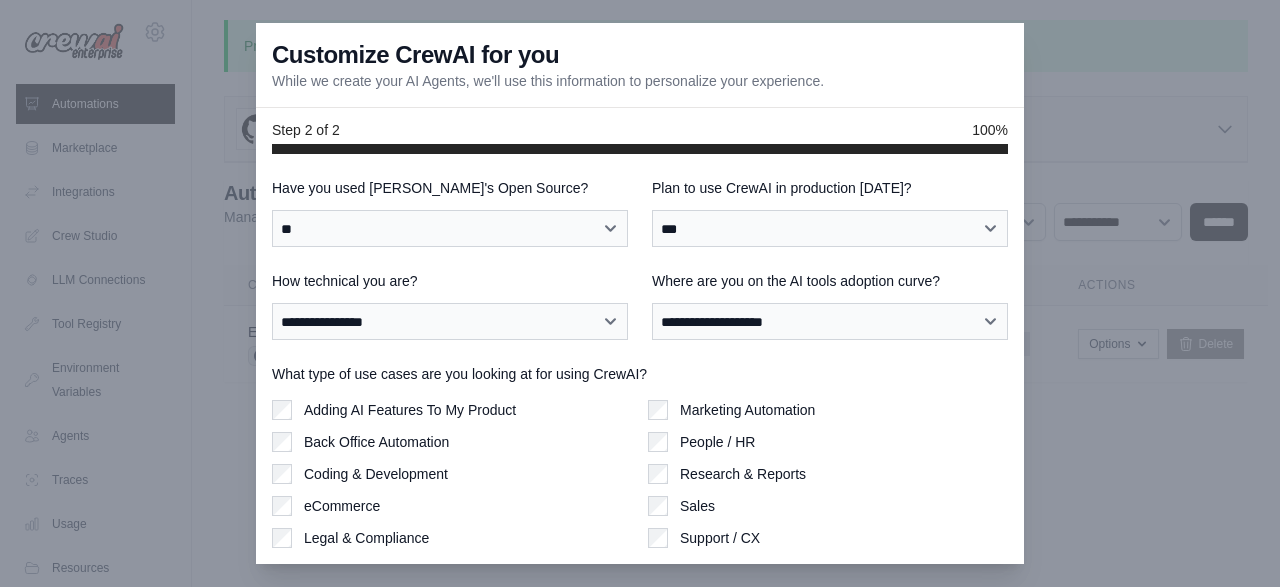 click on "What type of use cases are you looking at for using CrewAI?
Adding AI Features To My Product
Back Office Automation
Coding & Development
eCommerce
Legal & Compliance
Marketing Automation
People / HR
Sales" at bounding box center (640, 456) 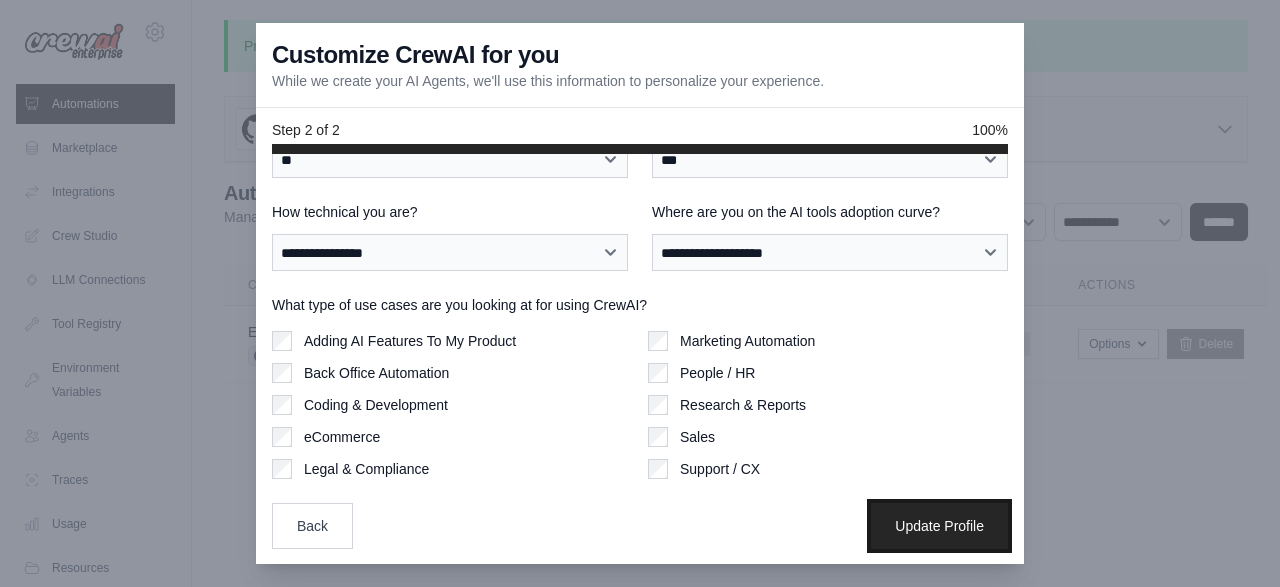 click on "Update Profile" at bounding box center [939, 526] 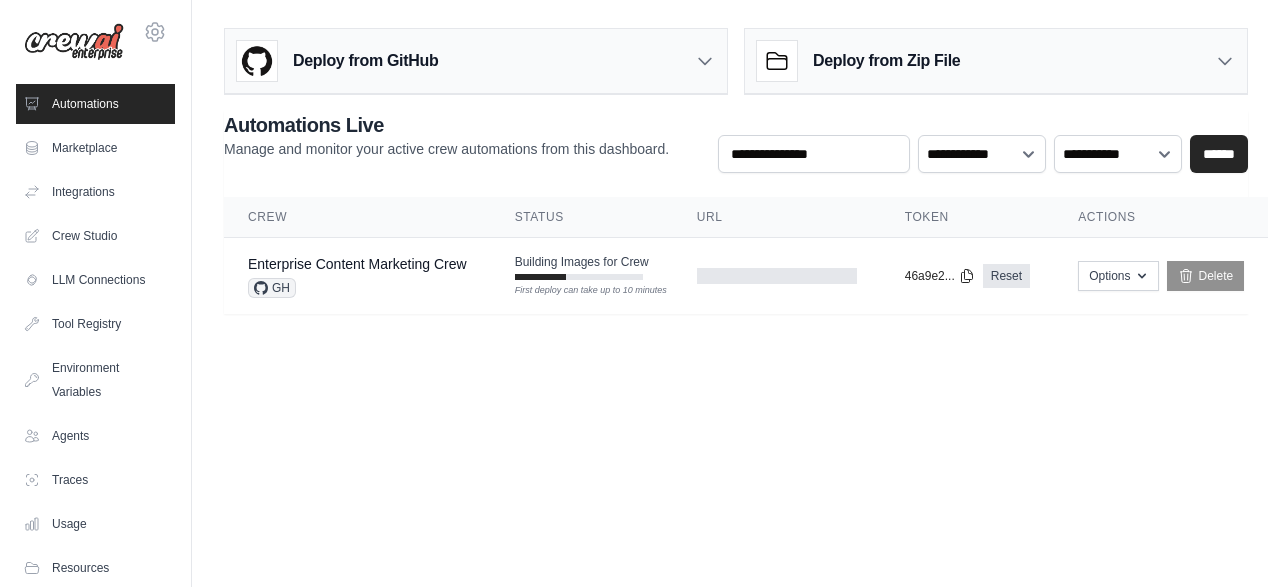 scroll, scrollTop: 0, scrollLeft: 0, axis: both 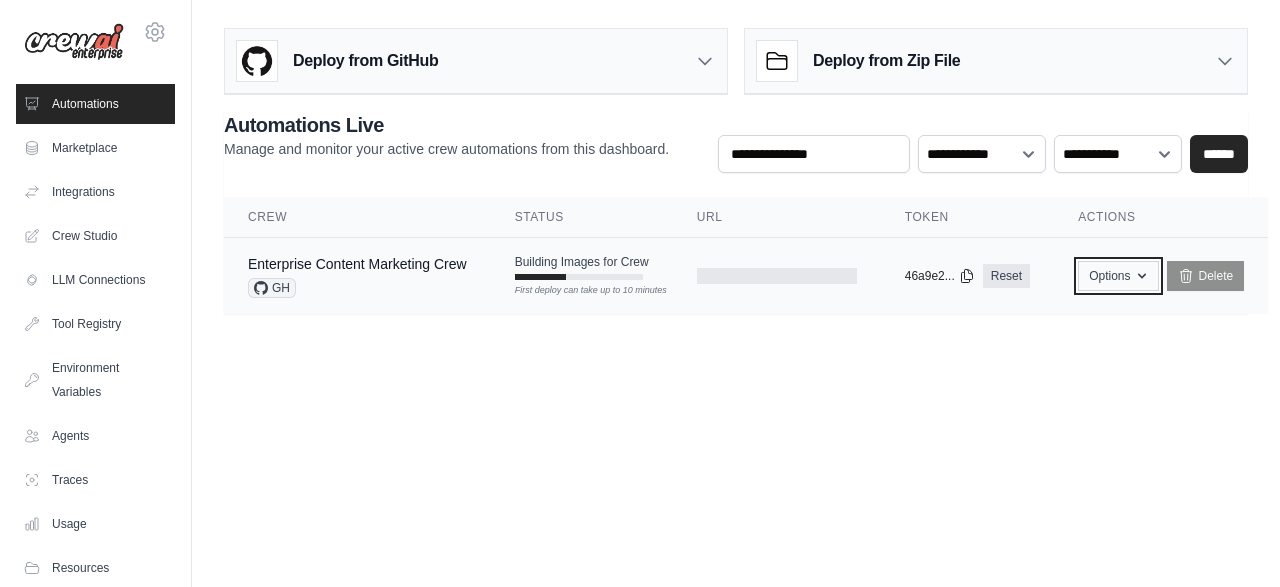 click 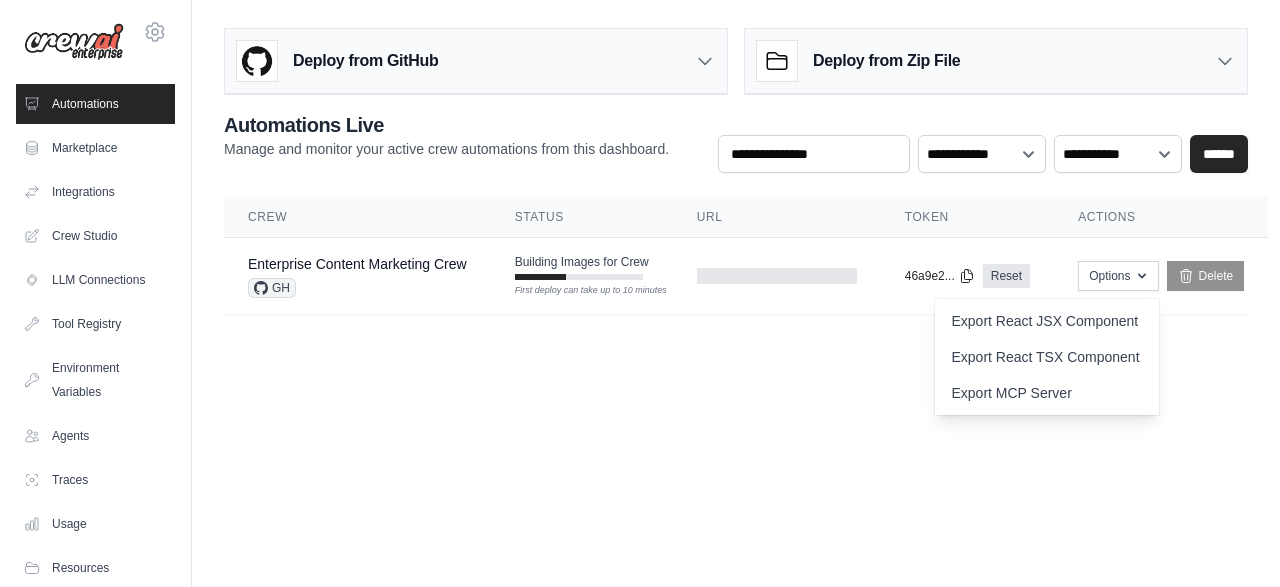 click on "dbsgpt@gmail.com
Settings
Automations
Marketplace
Integrations
Blog" at bounding box center [640, 293] 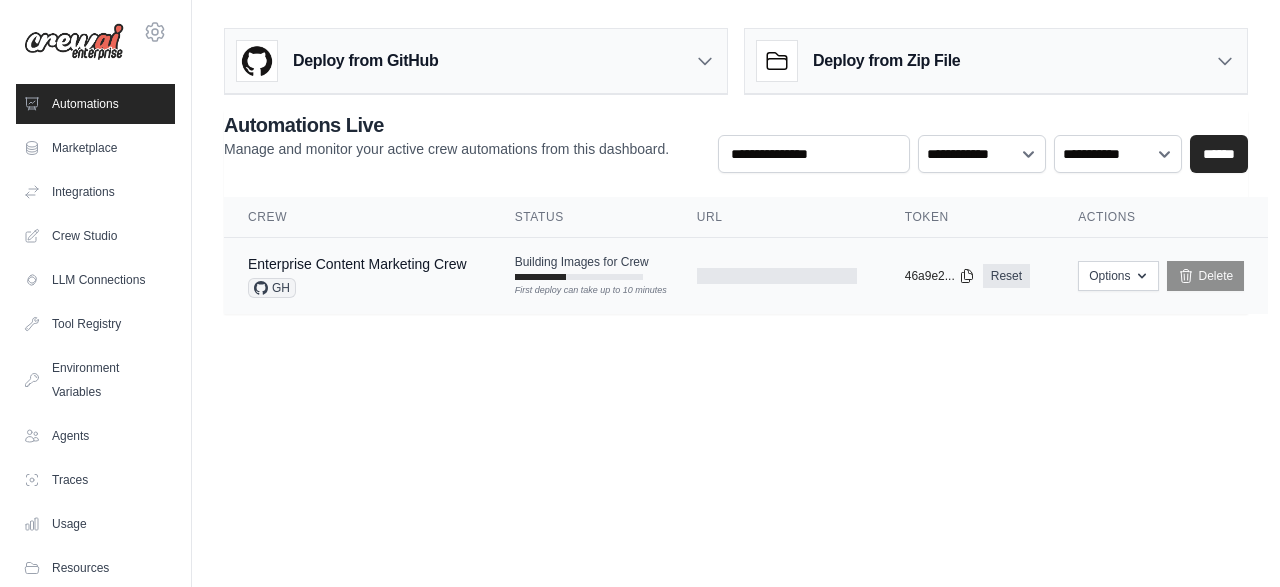 click on "GH" at bounding box center (357, 288) 